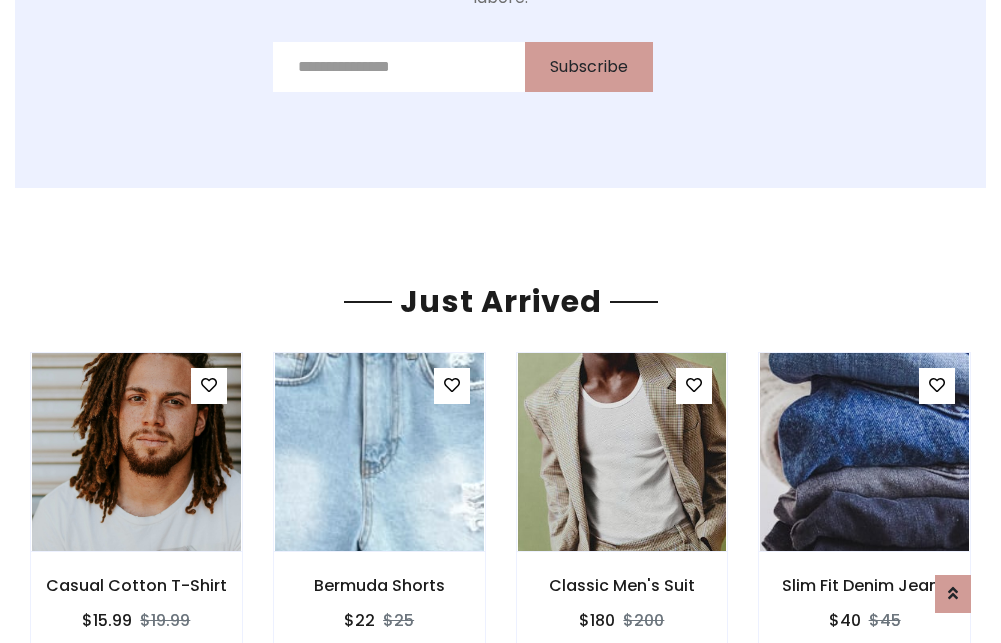 scroll, scrollTop: 2092, scrollLeft: 0, axis: vertical 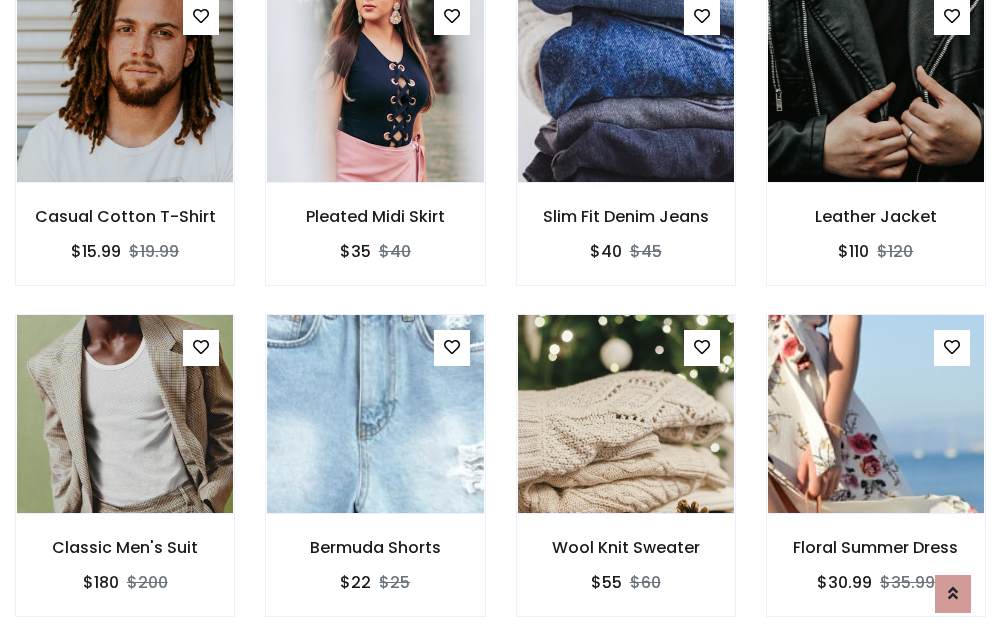 click on "Wool Knit Sweater
$55
$60" at bounding box center [626, 479] 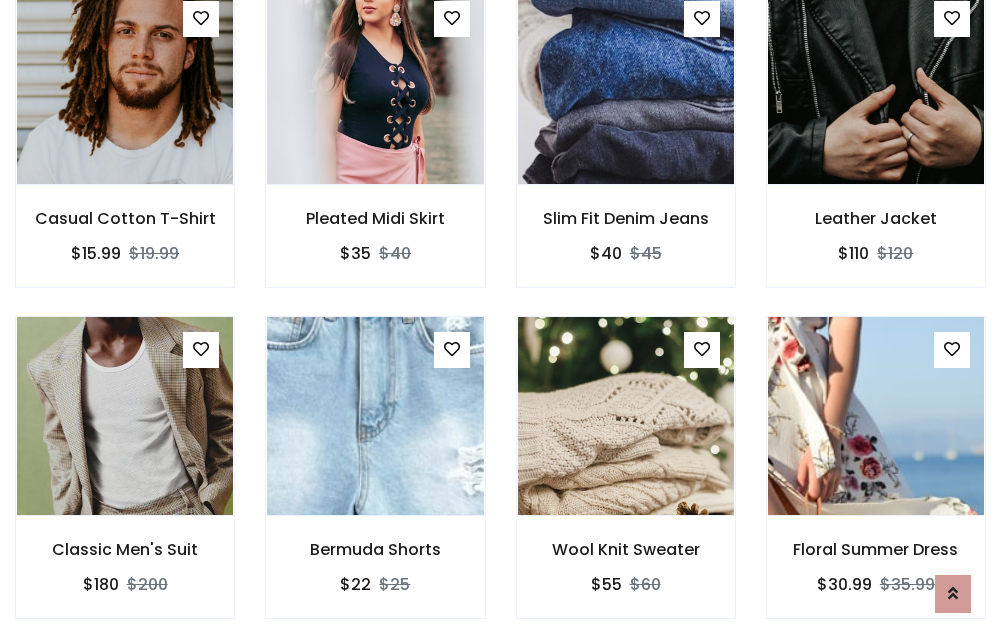 click on "Wool Knit Sweater
$55
$60" at bounding box center [626, 481] 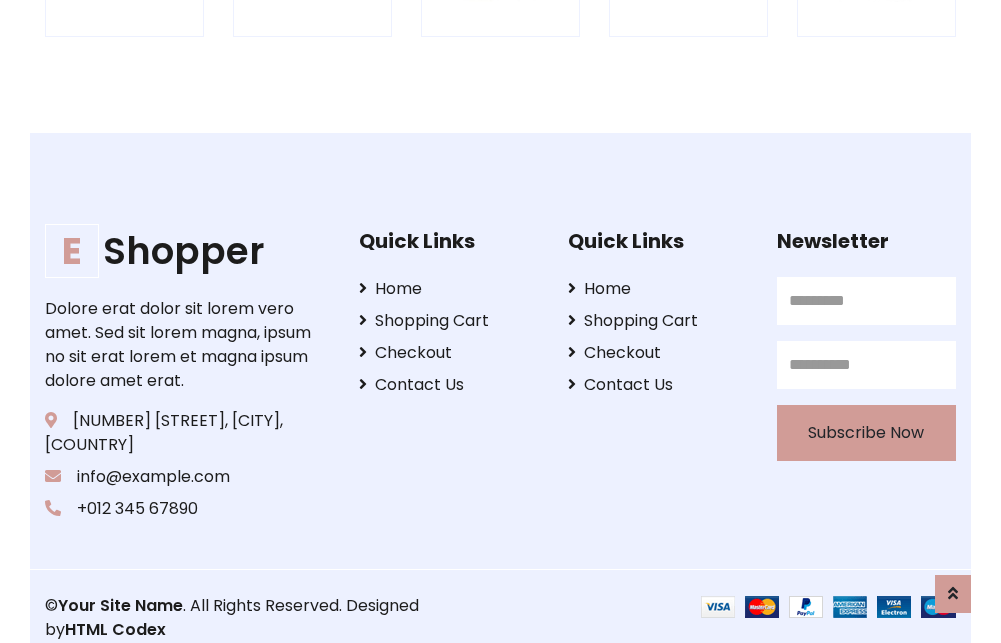 scroll, scrollTop: 3807, scrollLeft: 0, axis: vertical 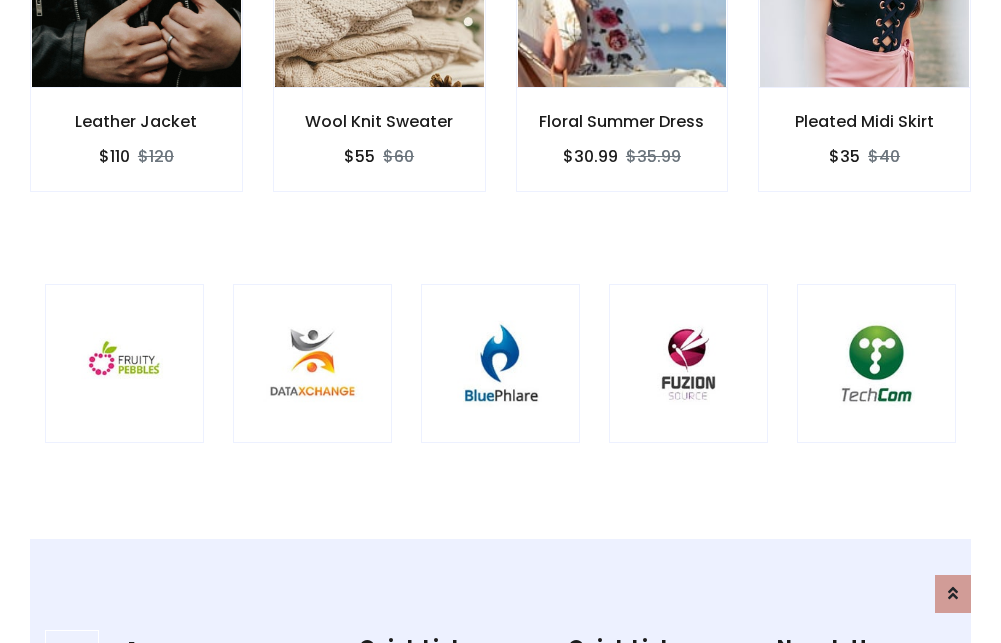 click at bounding box center [500, 363] 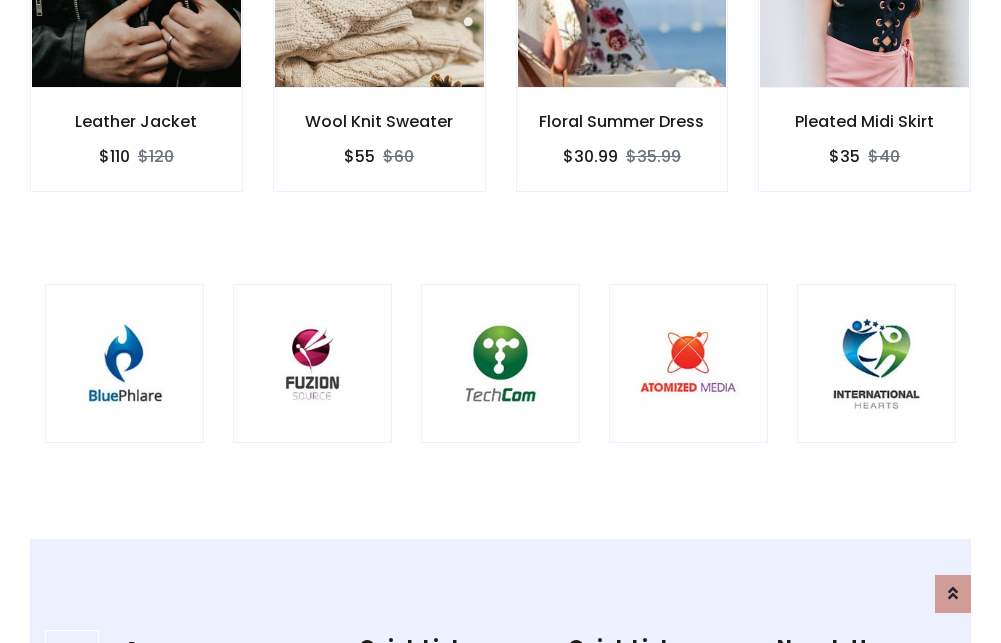 click at bounding box center [500, 363] 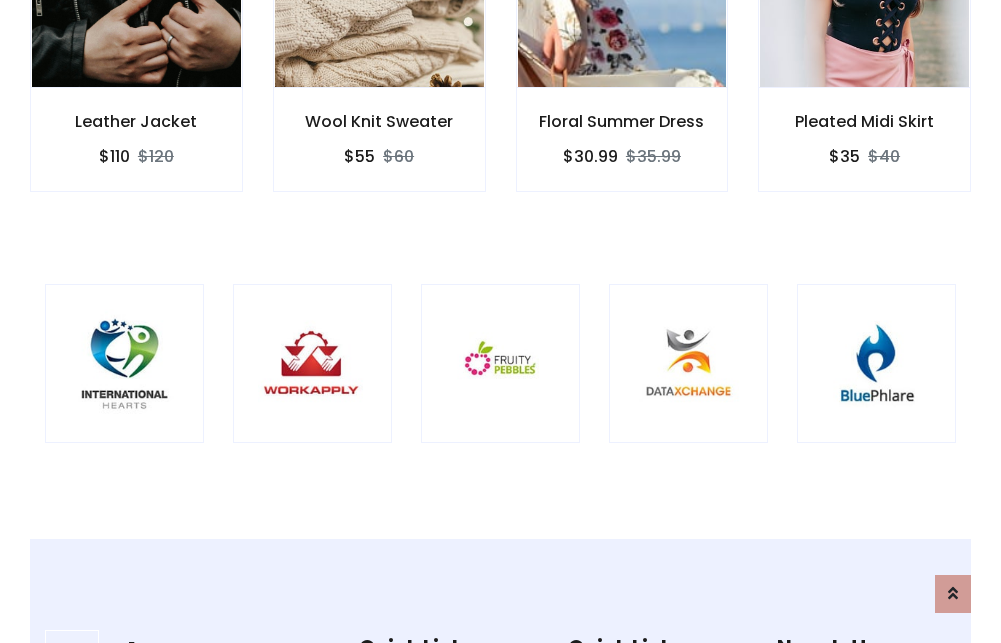 click at bounding box center [500, 363] 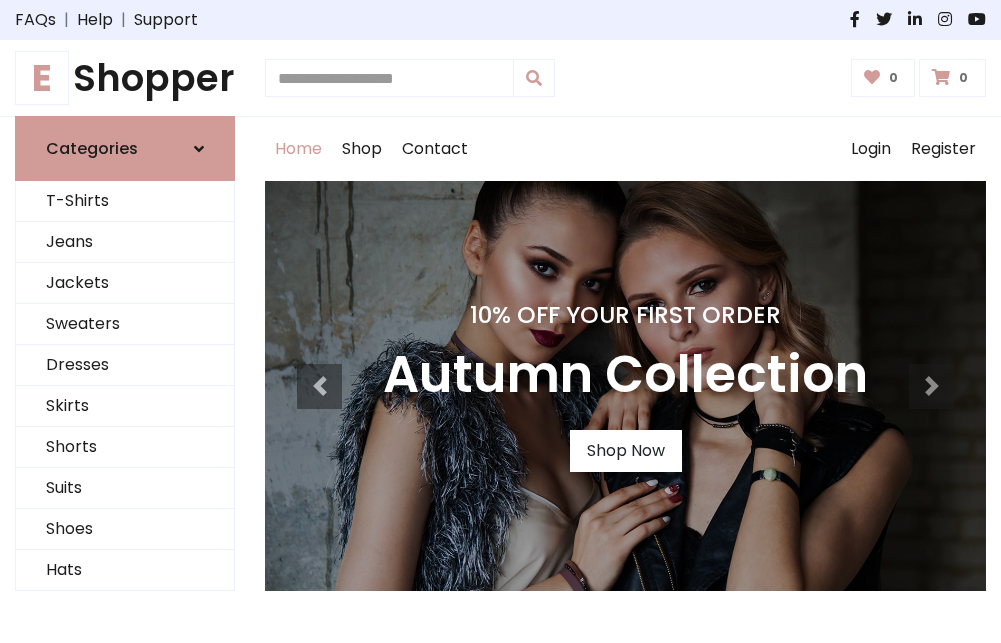 scroll, scrollTop: 0, scrollLeft: 0, axis: both 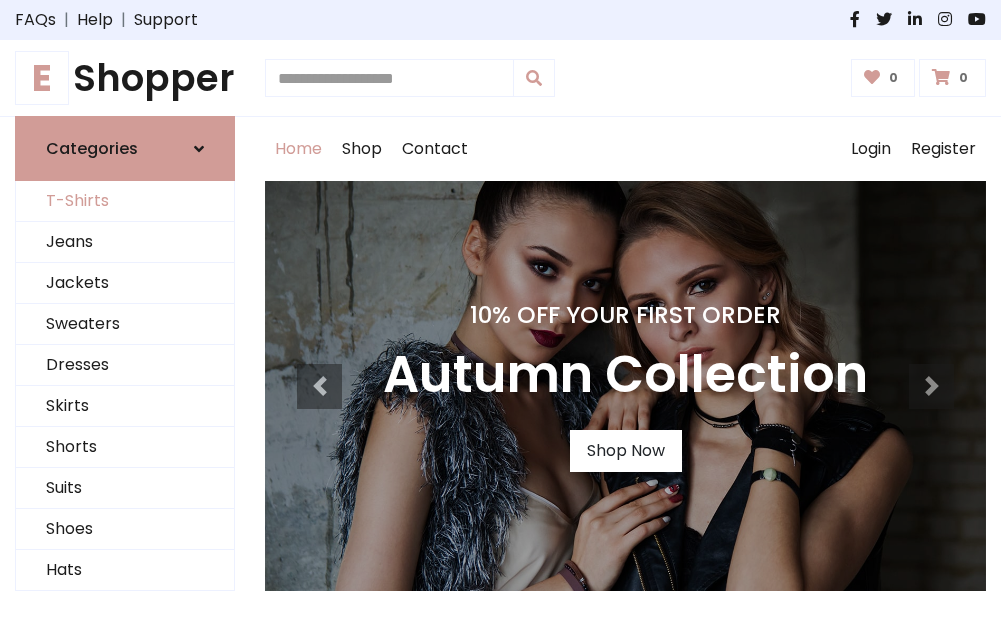 click on "T-Shirts" at bounding box center [125, 201] 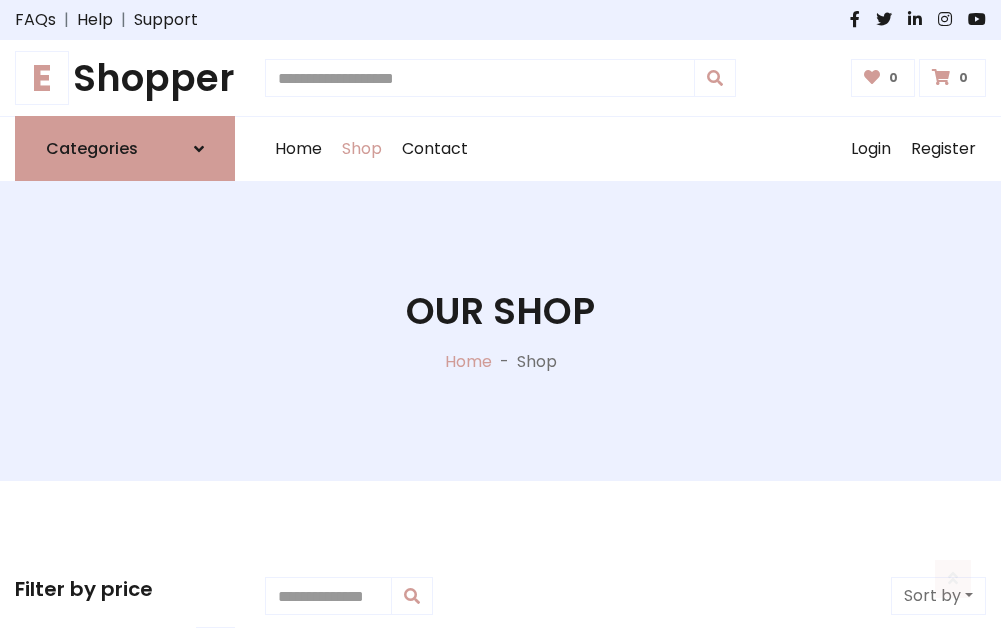 scroll, scrollTop: 802, scrollLeft: 0, axis: vertical 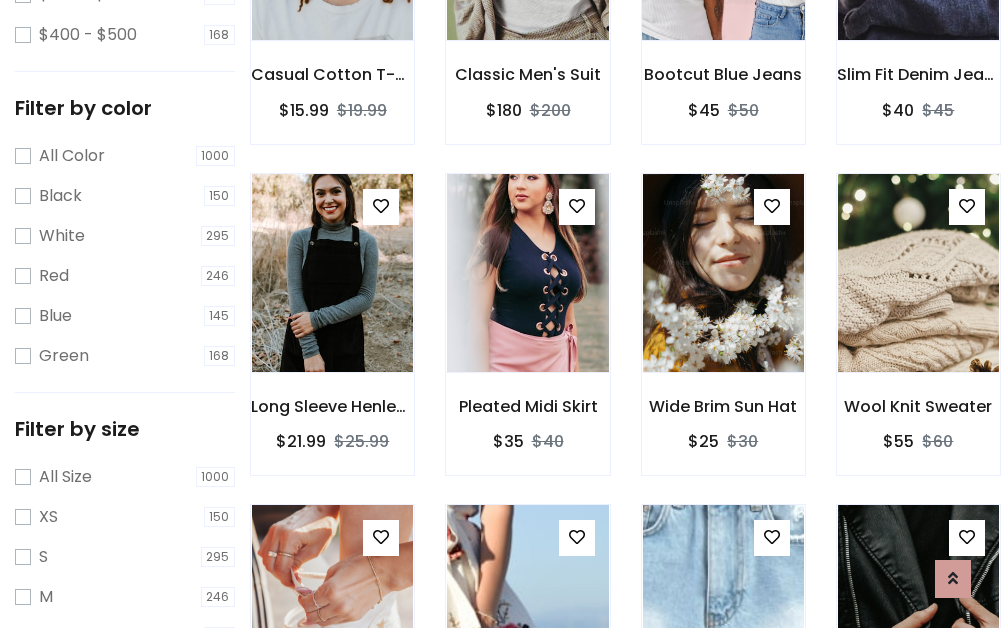 click at bounding box center [723, -59] 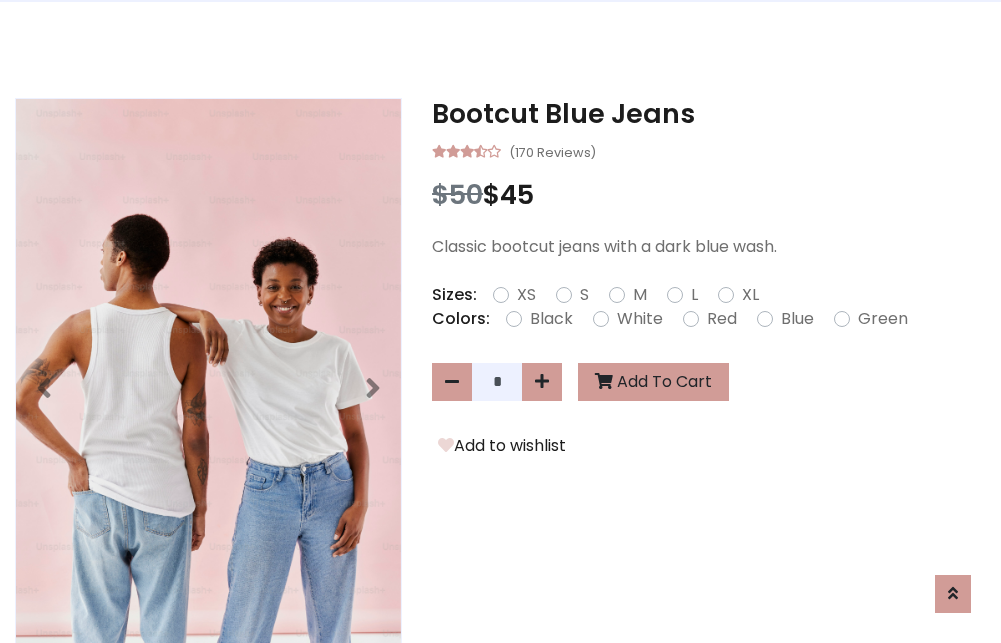 scroll, scrollTop: 0, scrollLeft: 0, axis: both 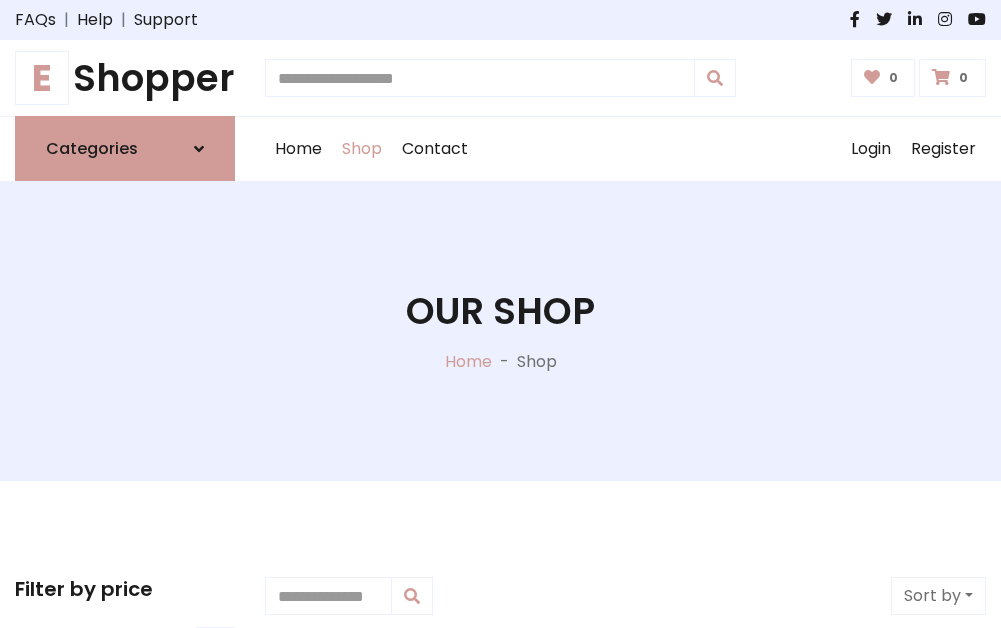 click on "E Shopper" at bounding box center [125, 78] 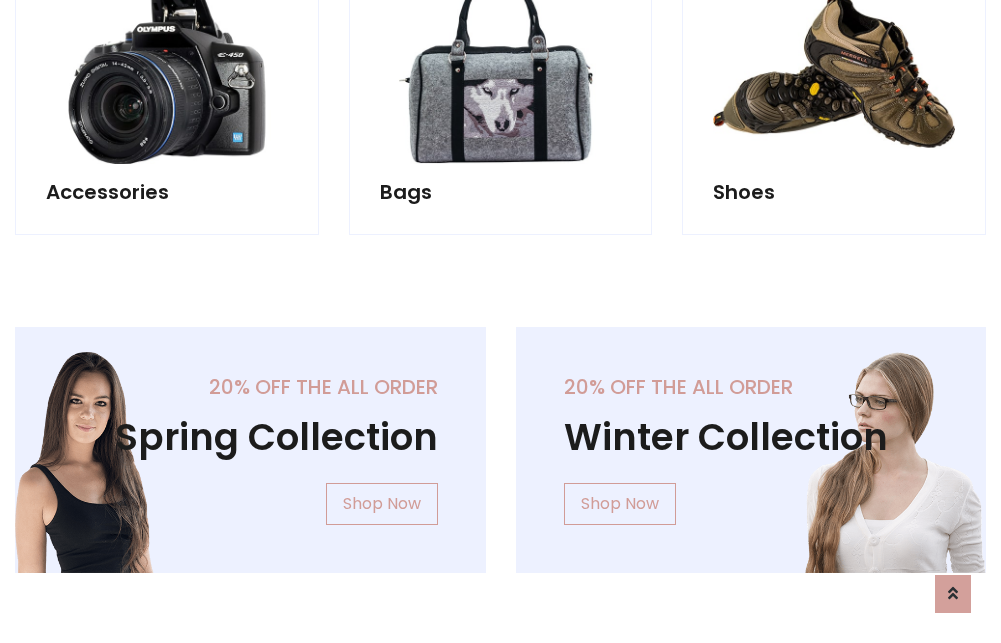 scroll, scrollTop: 1943, scrollLeft: 0, axis: vertical 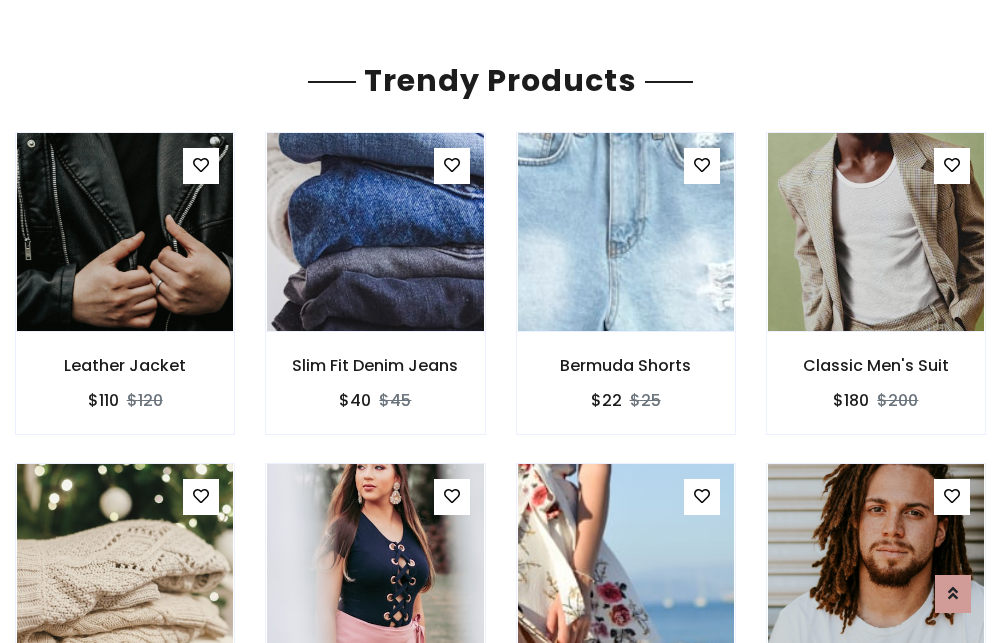 click on "Shop" at bounding box center (362, -1794) 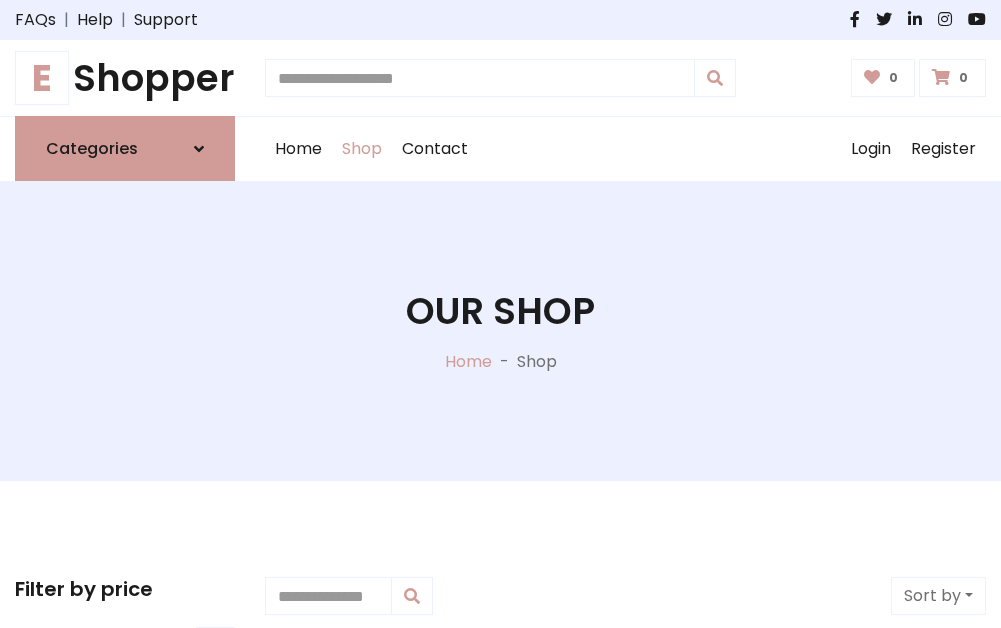 scroll, scrollTop: 0, scrollLeft: 0, axis: both 